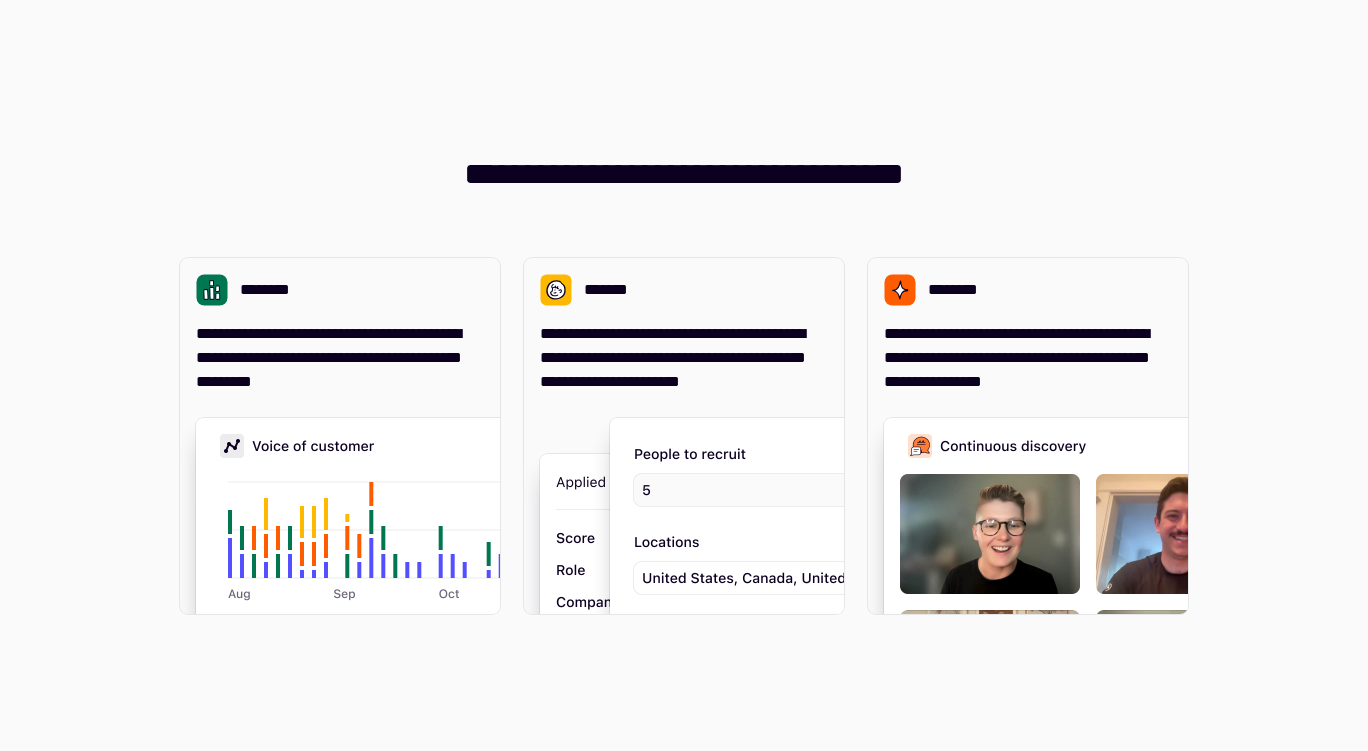 scroll, scrollTop: 0, scrollLeft: 0, axis: both 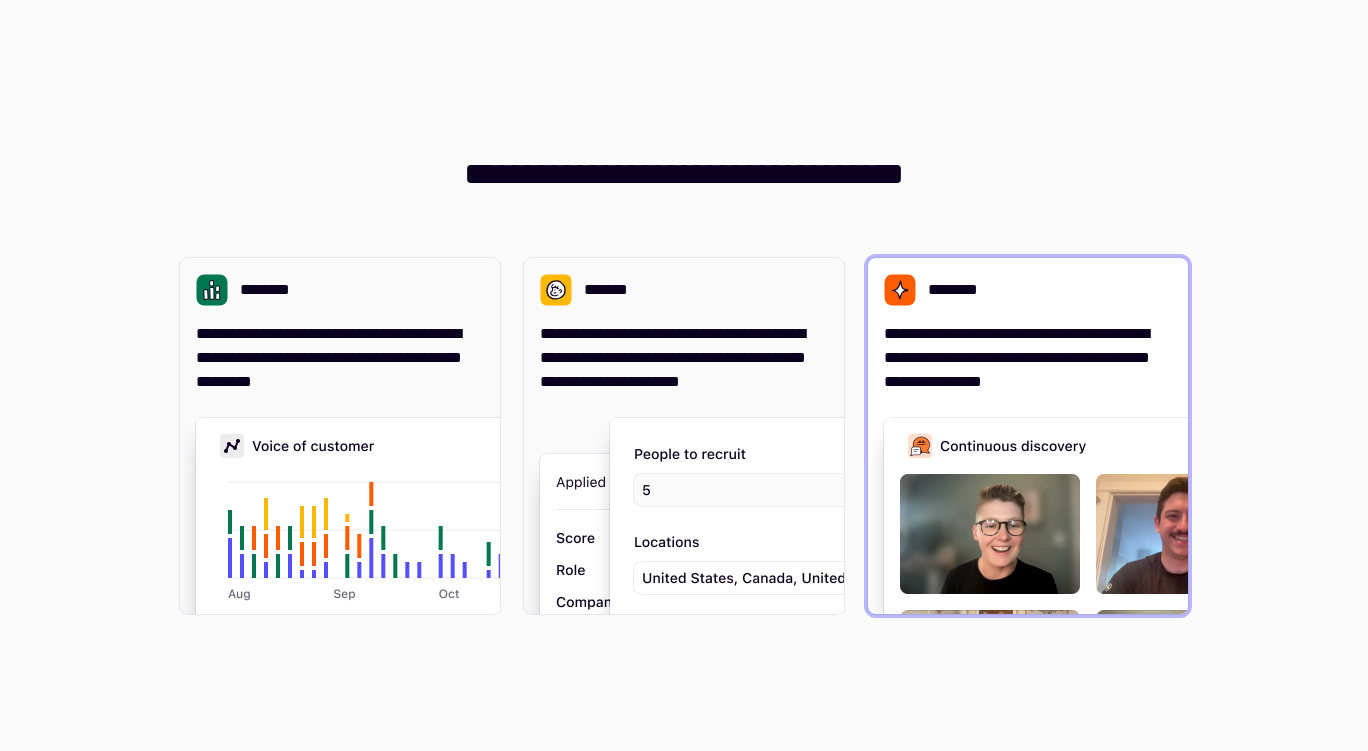 click on "**********" at bounding box center (1028, 358) 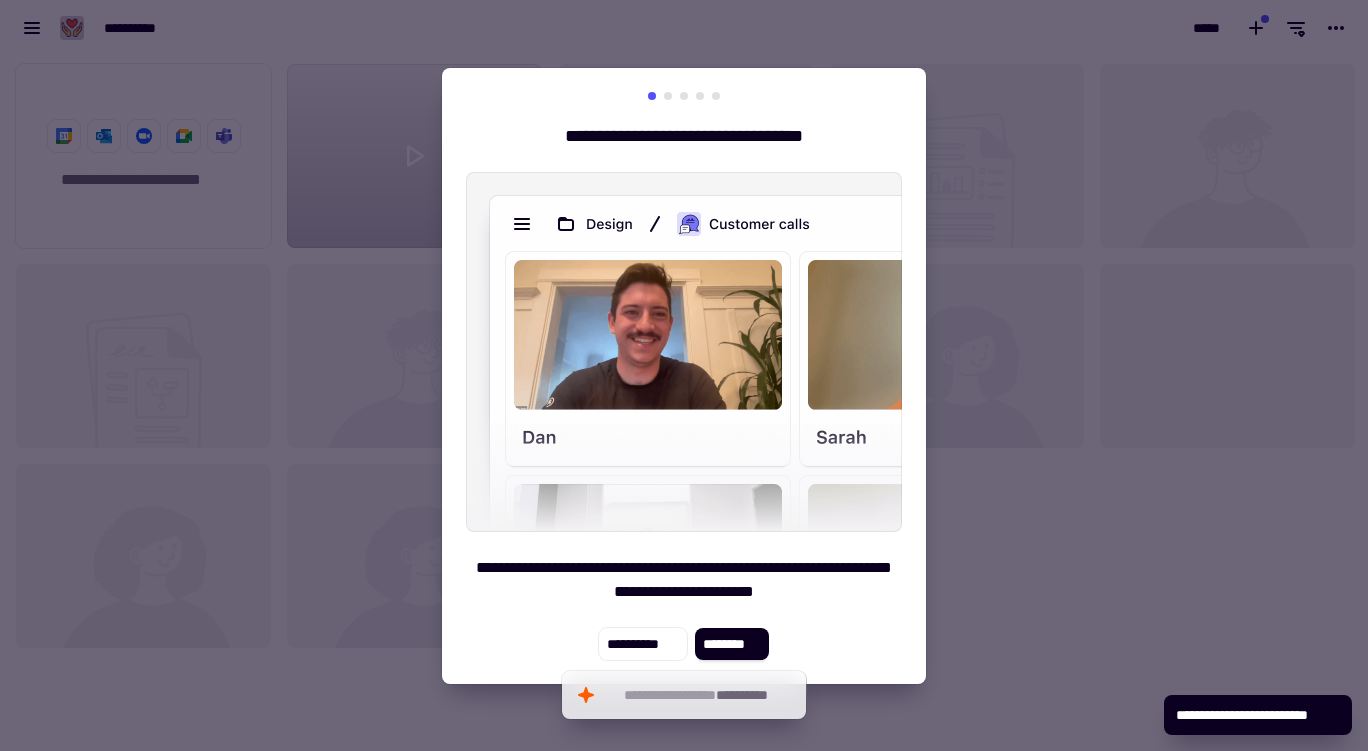 scroll, scrollTop: 16, scrollLeft: 16, axis: both 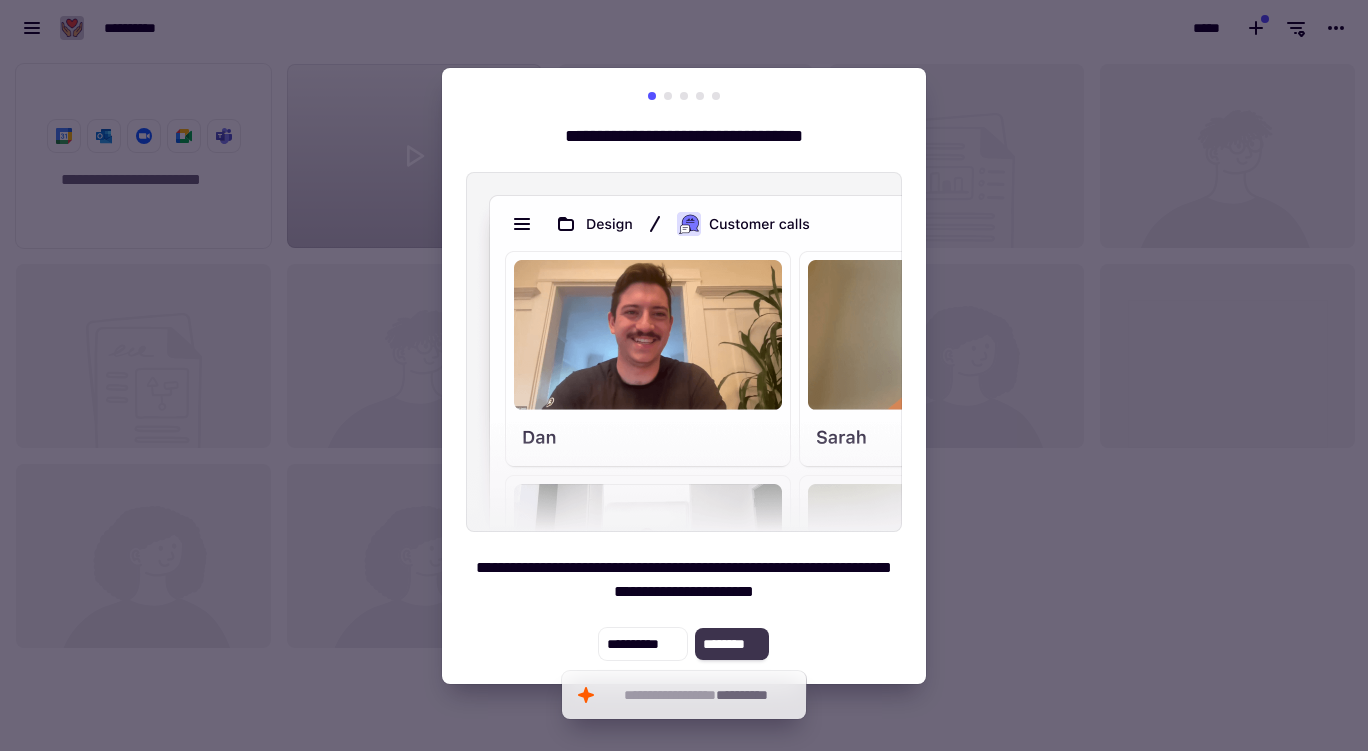 click on "********" 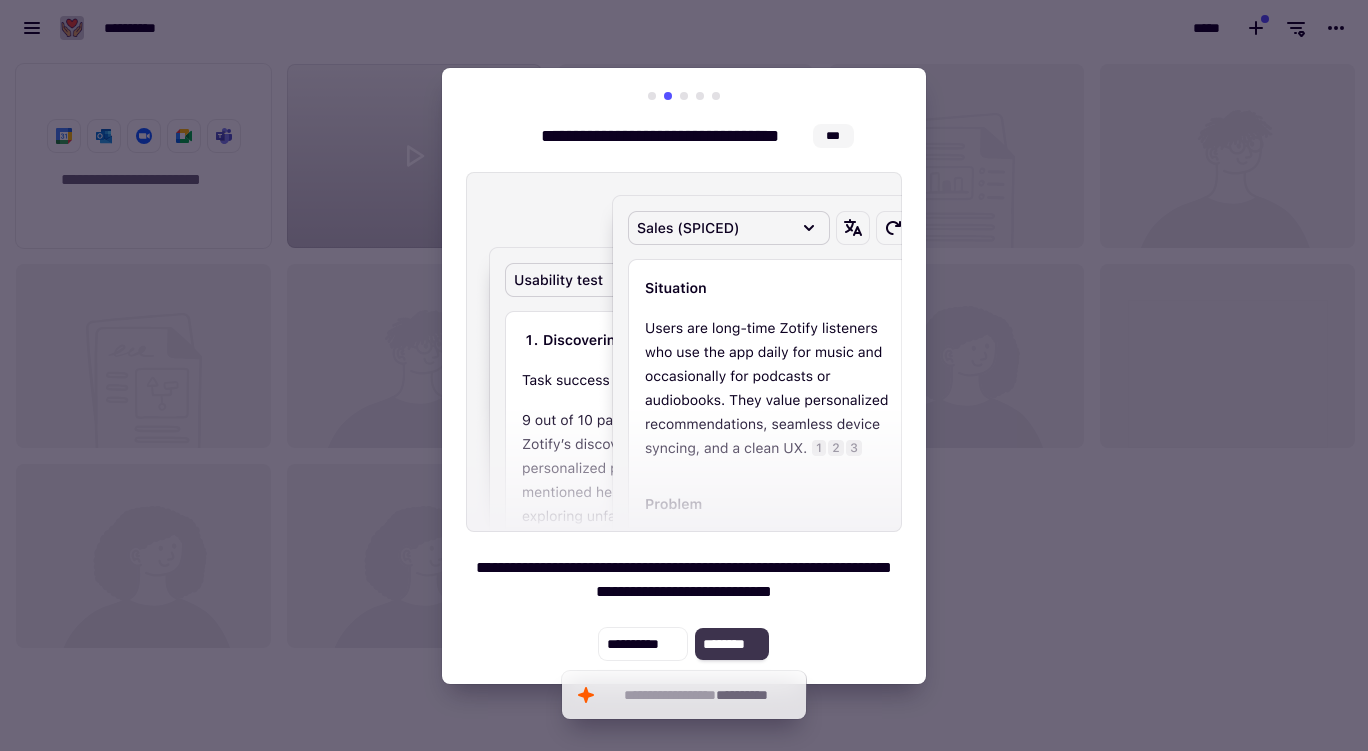 click on "********" 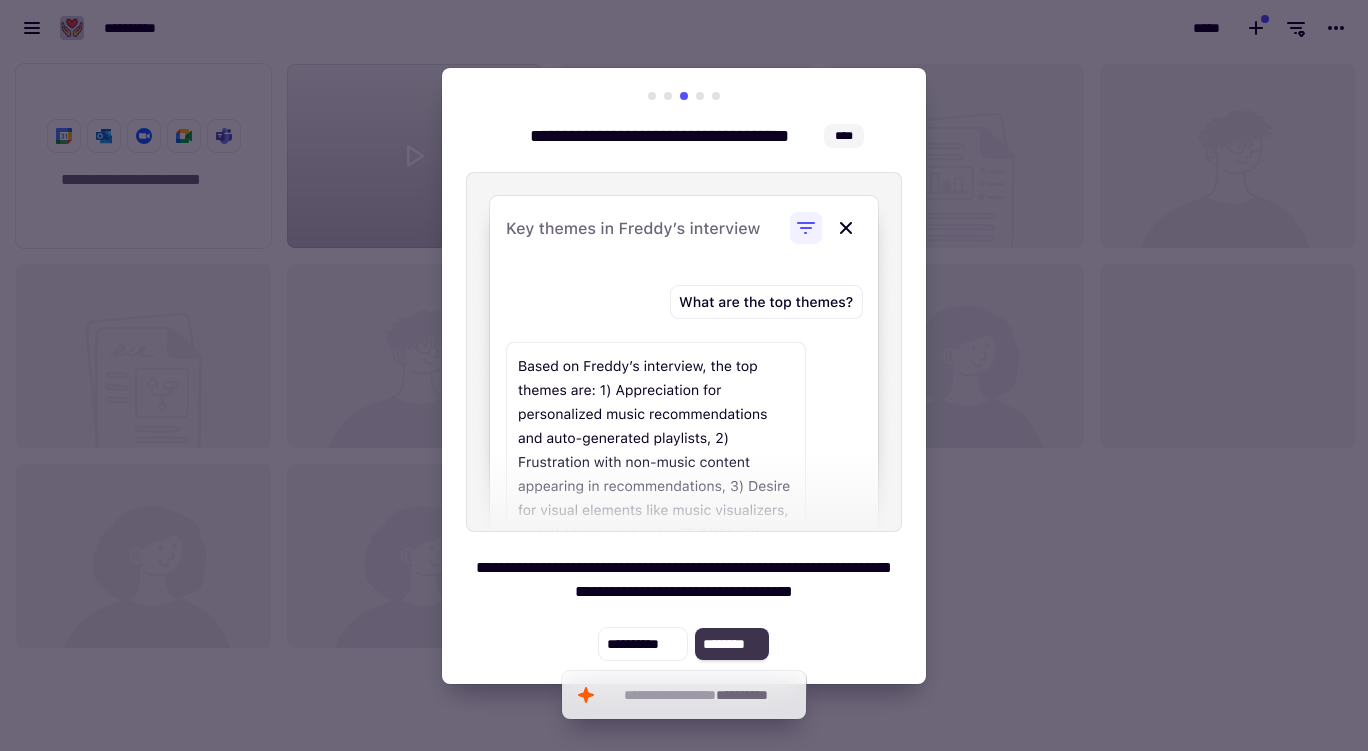 click on "********" 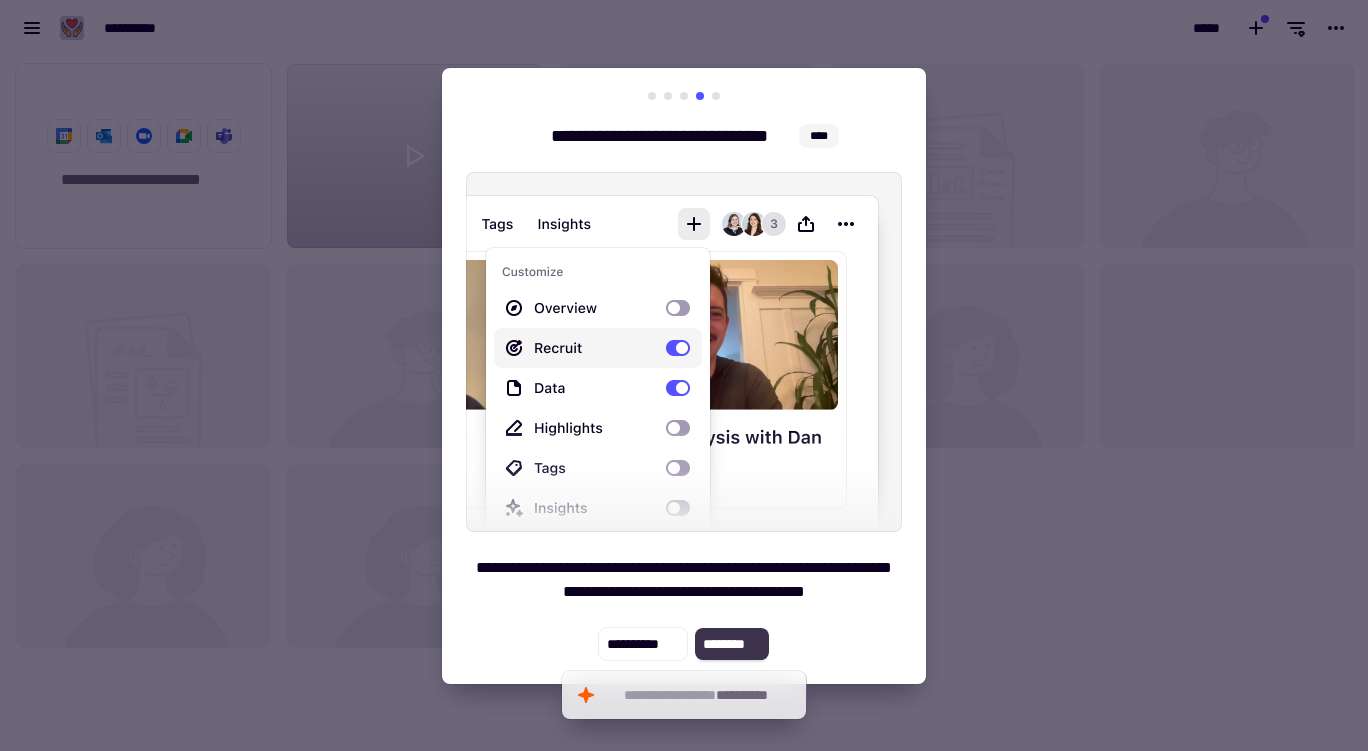 click on "********" 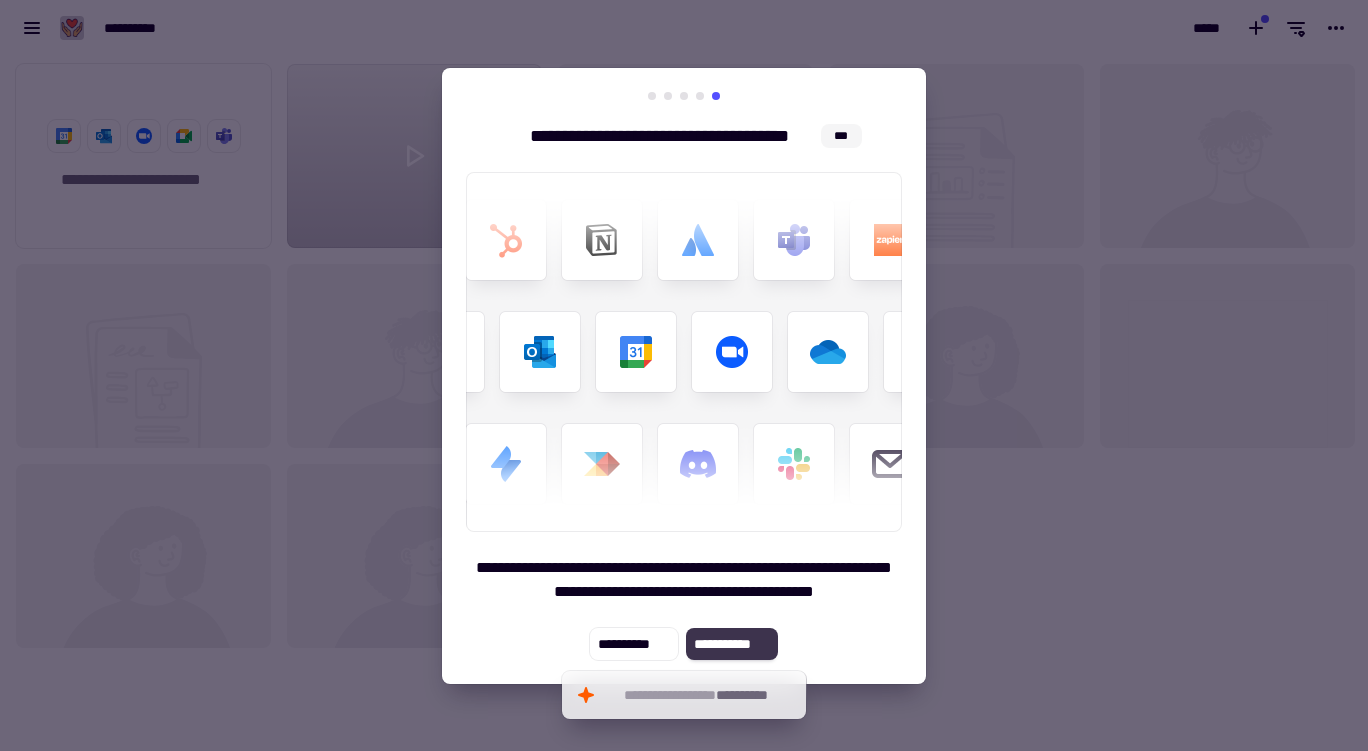 click on "**********" 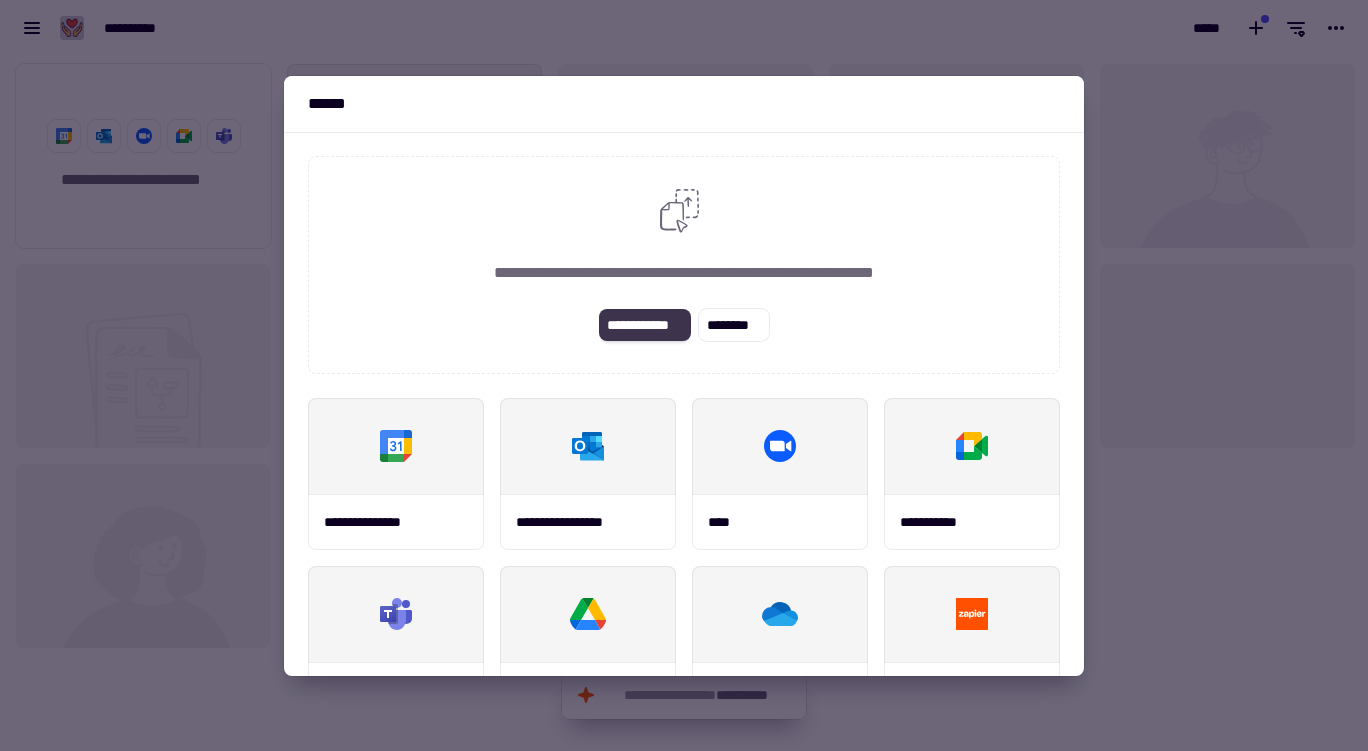 click on "**********" 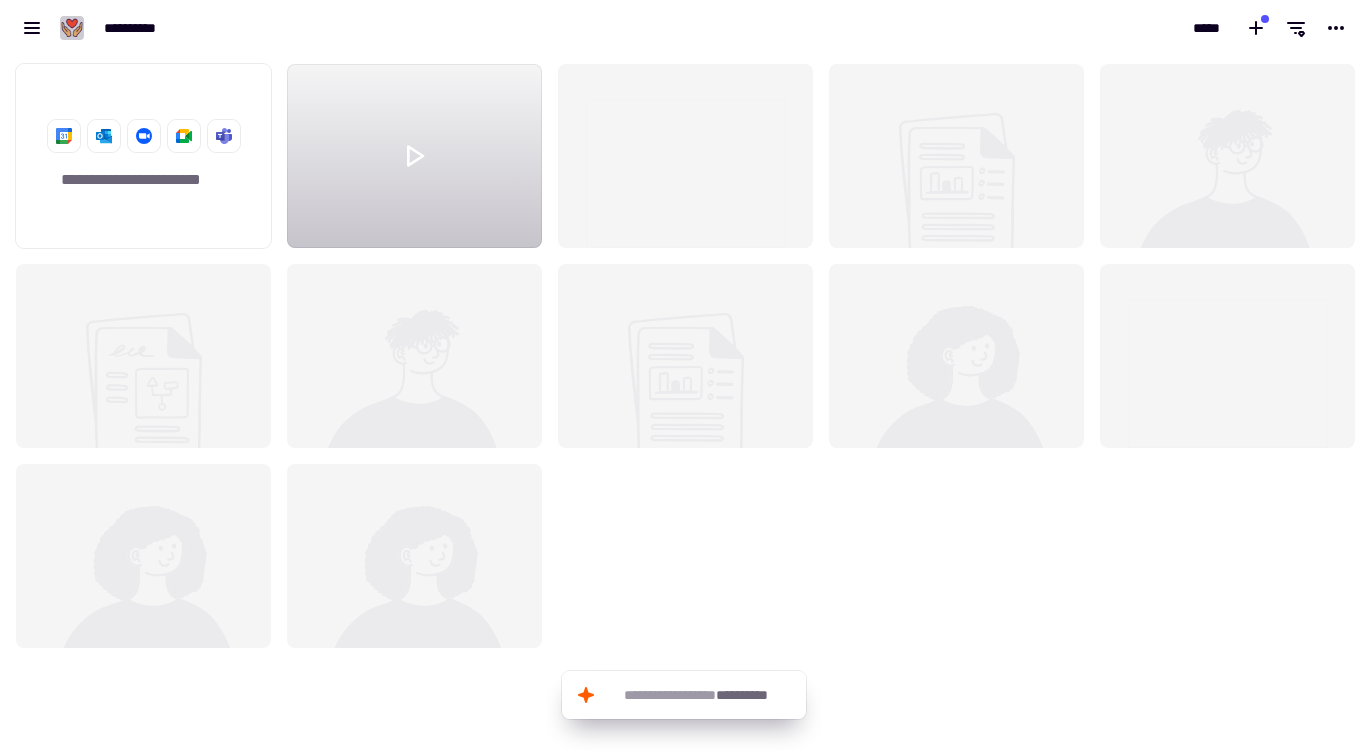 scroll, scrollTop: 680, scrollLeft: 1353, axis: both 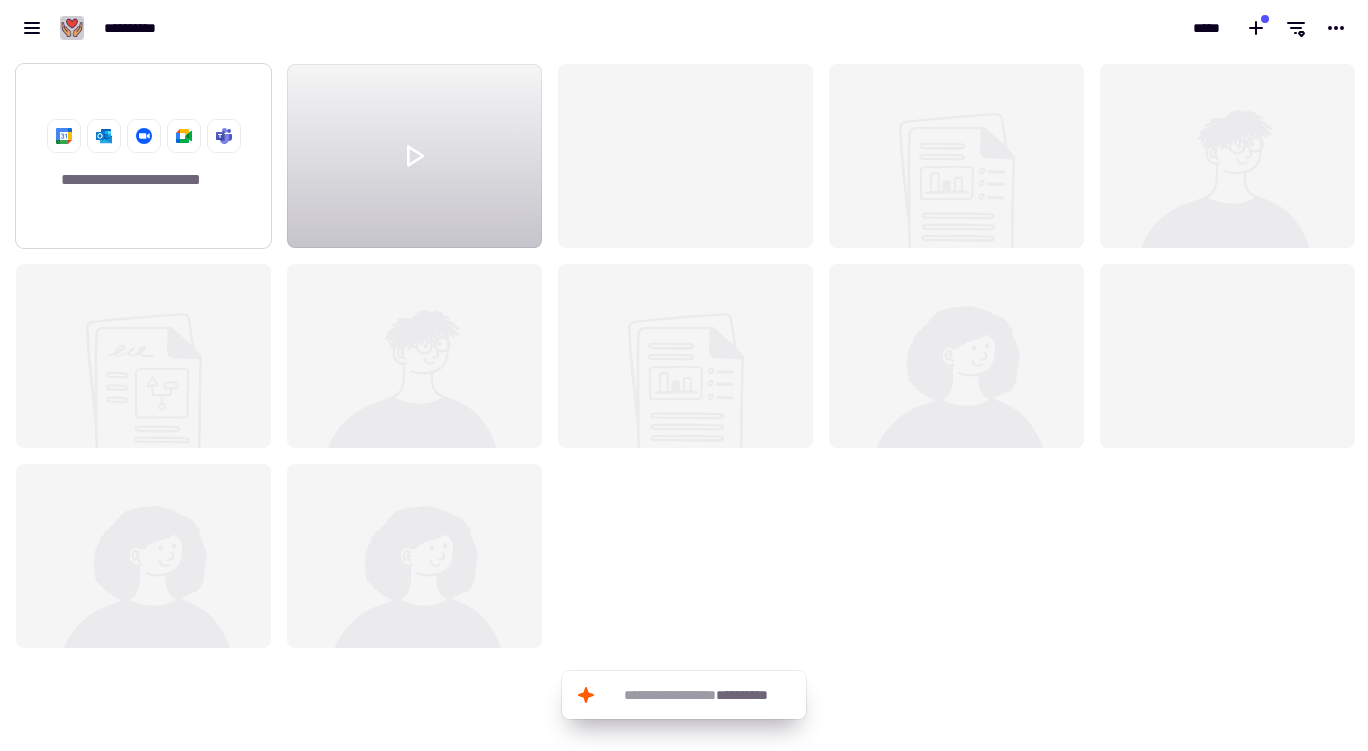 click on "**********" 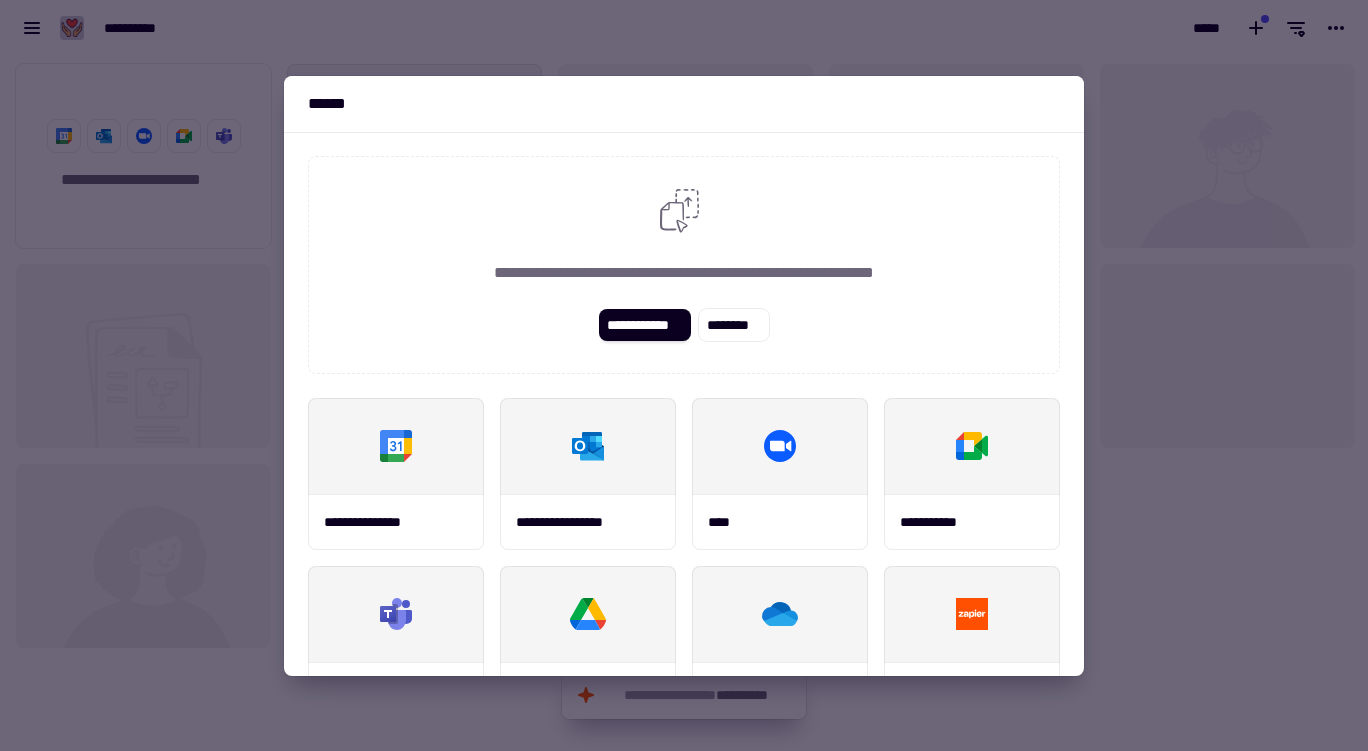 scroll, scrollTop: 234, scrollLeft: 0, axis: vertical 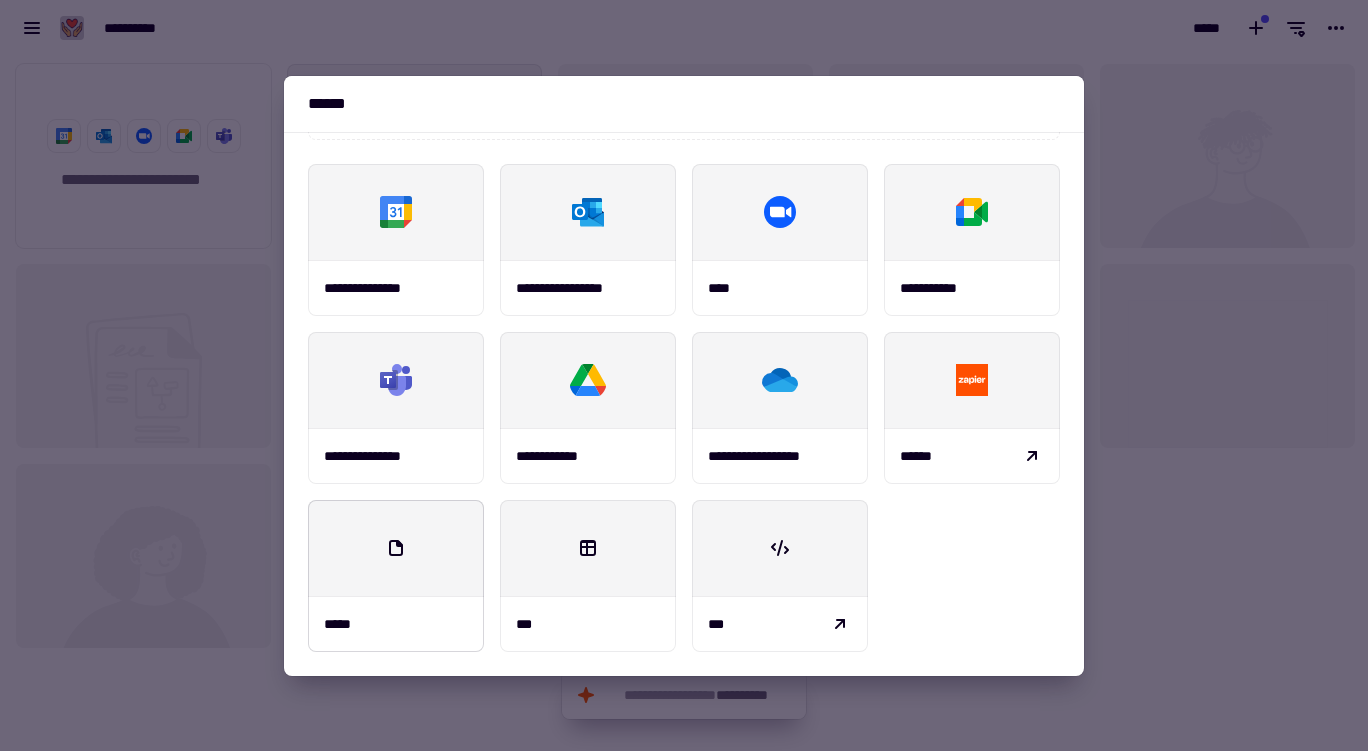 click at bounding box center [396, 548] 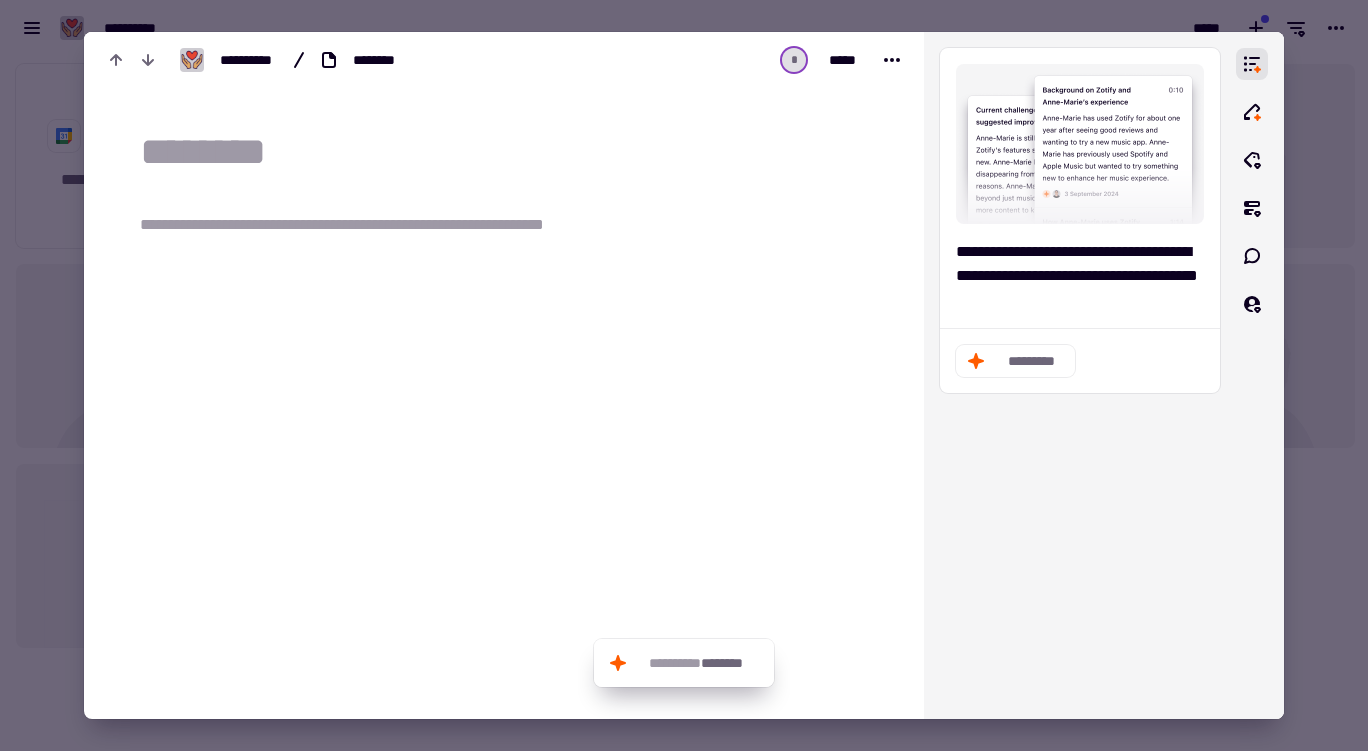 scroll, scrollTop: 571, scrollLeft: 0, axis: vertical 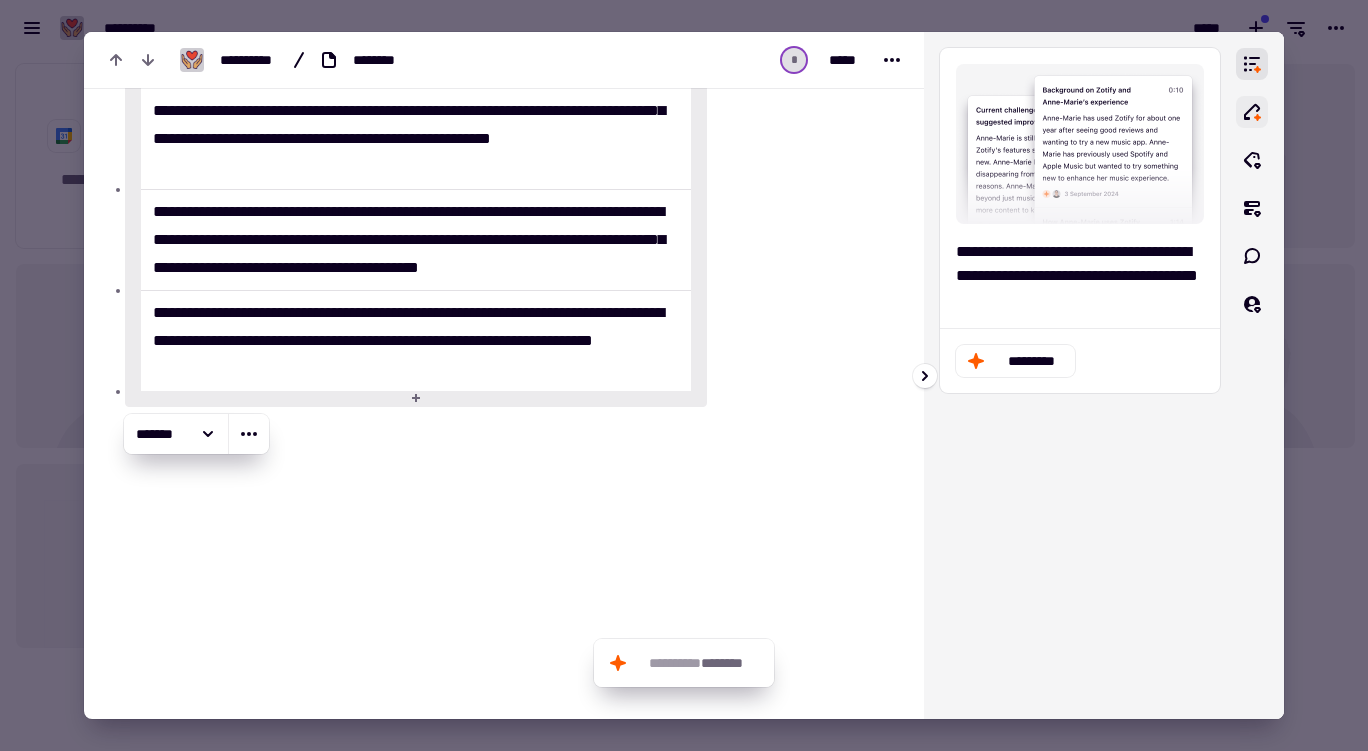 click 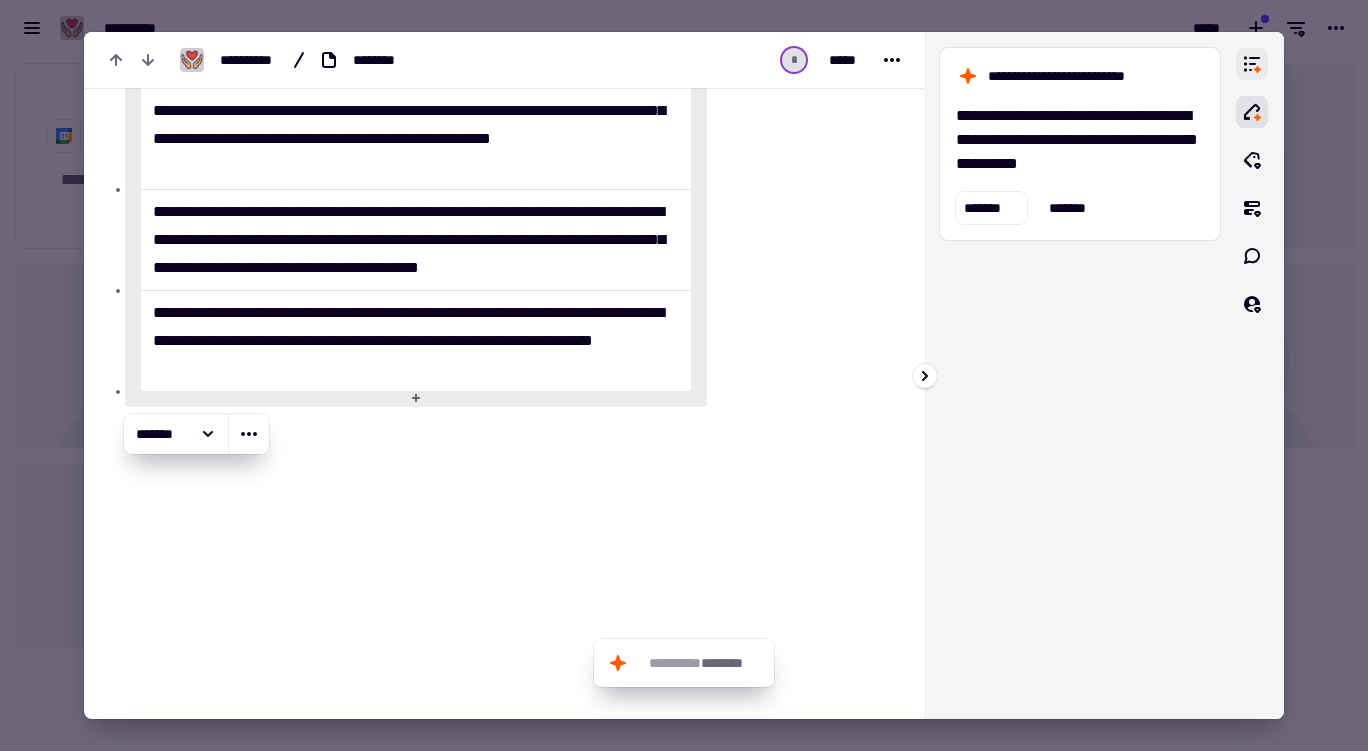 click 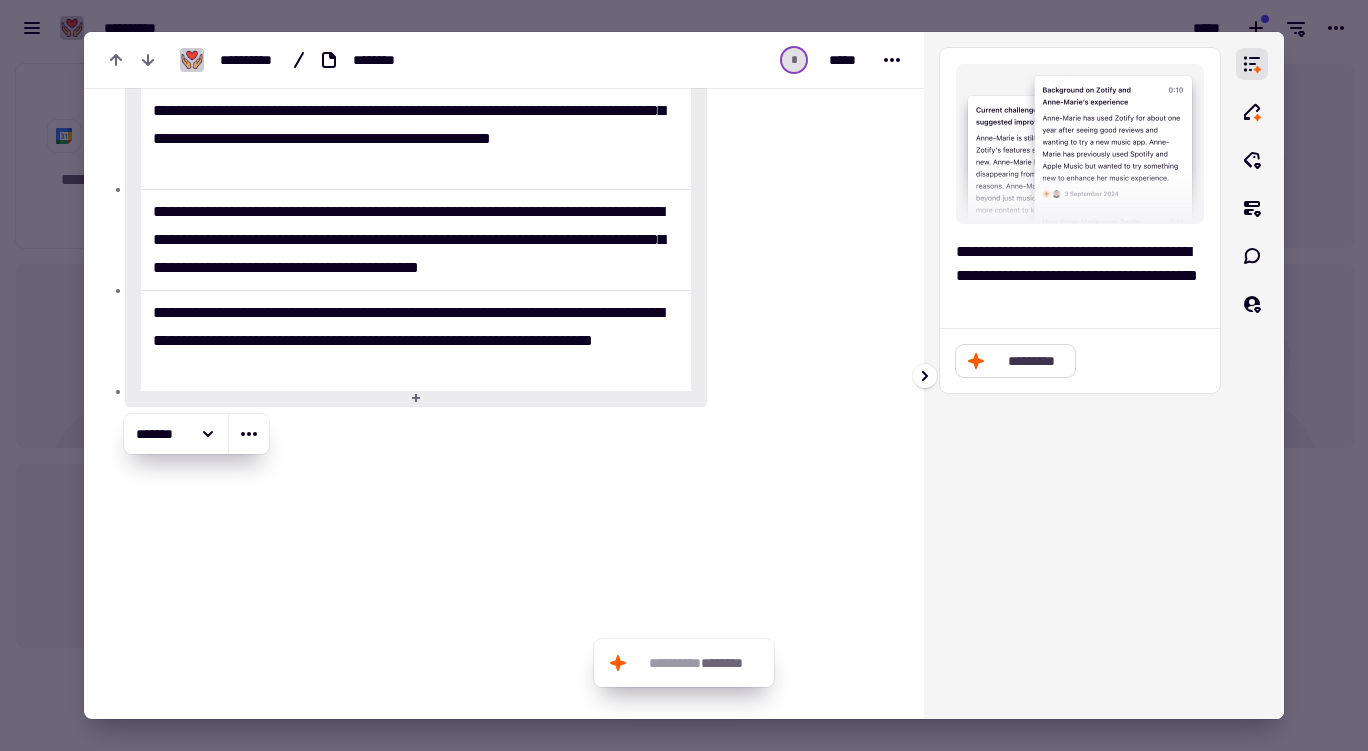 click on "*********" 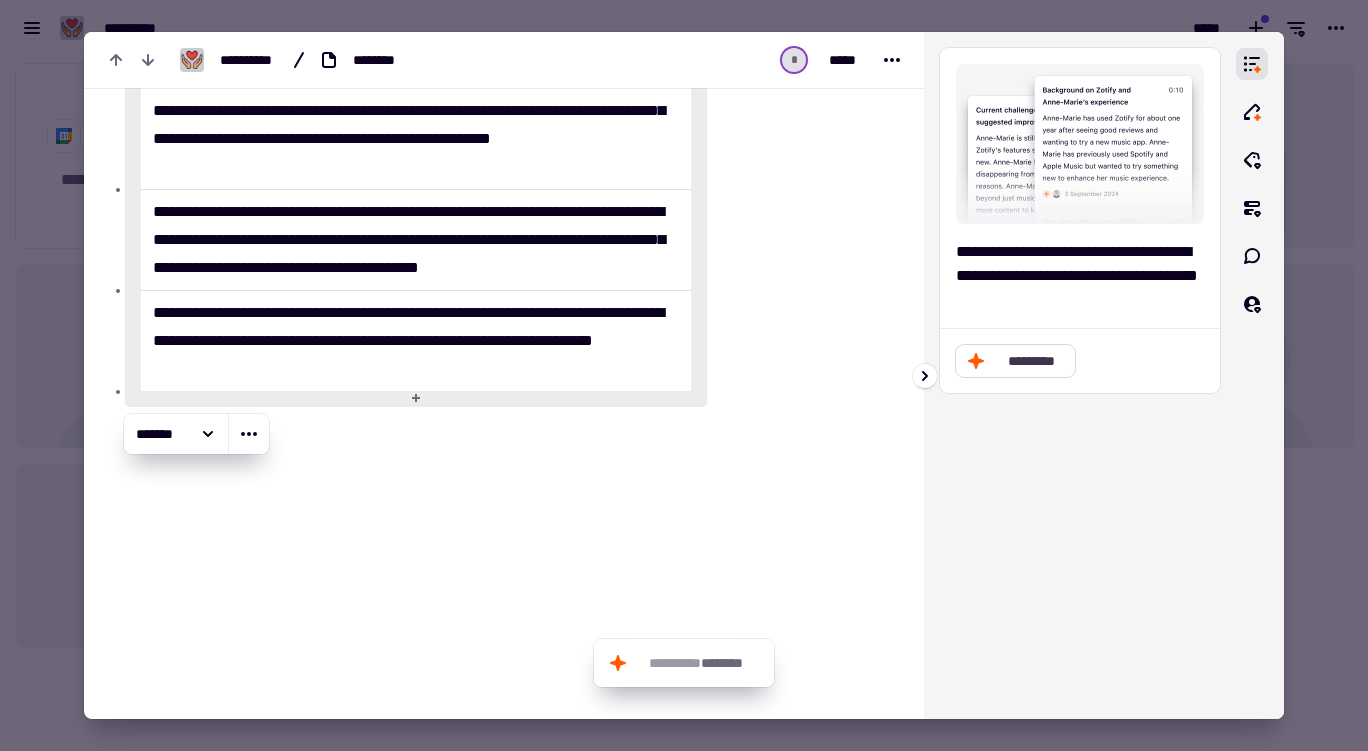 click on "*********" 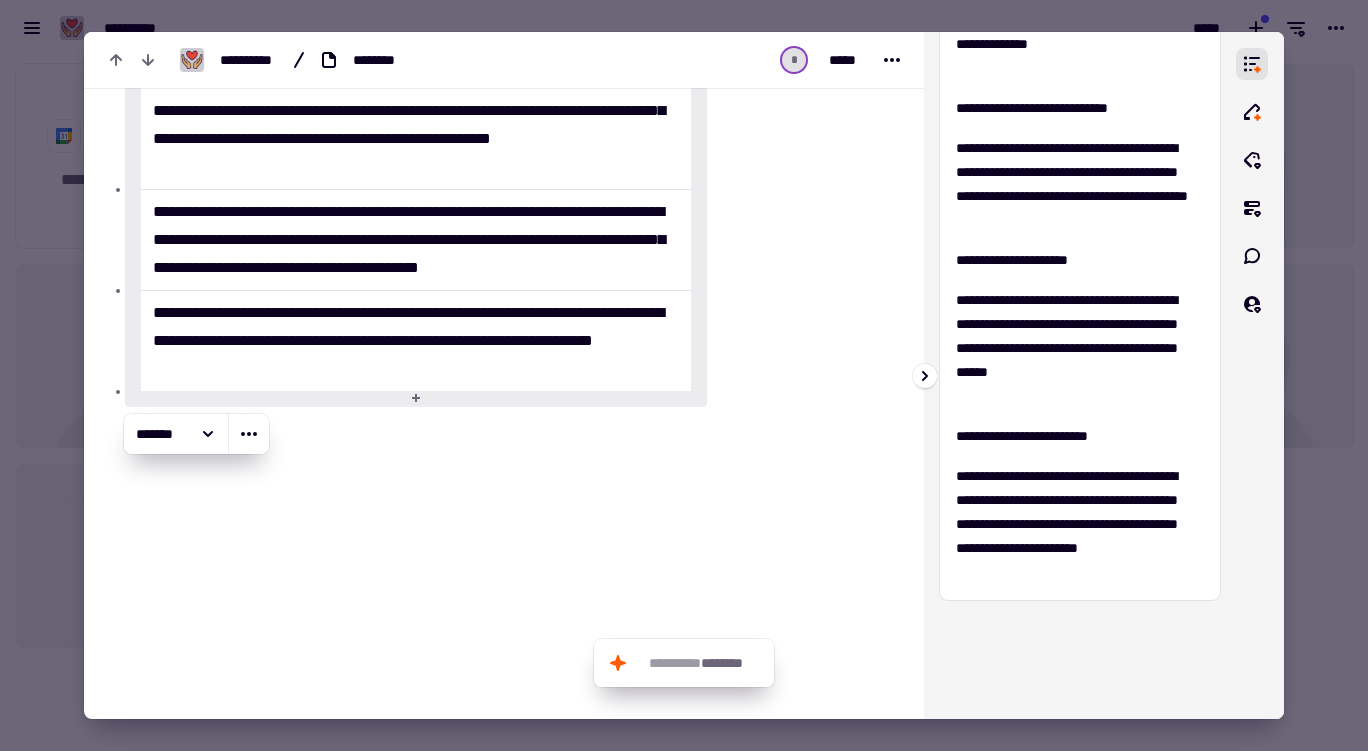 scroll, scrollTop: 261, scrollLeft: 0, axis: vertical 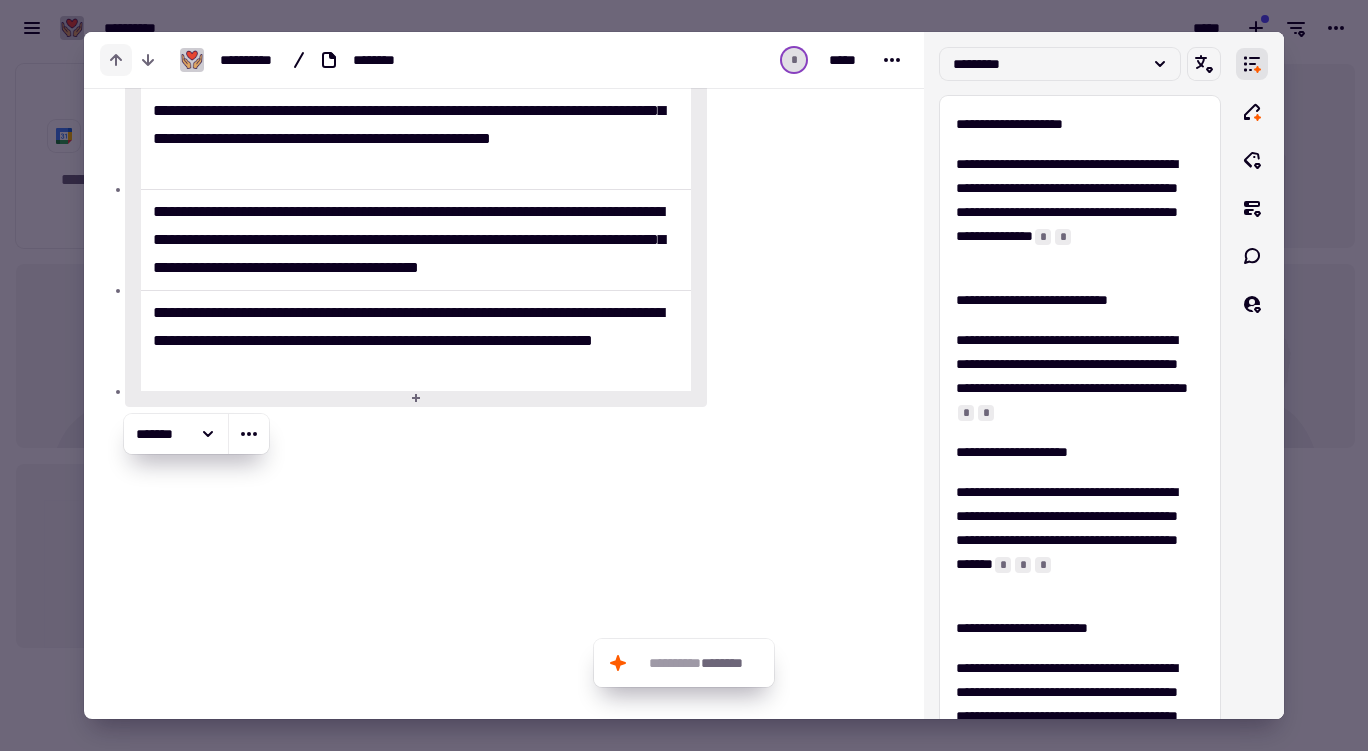 click 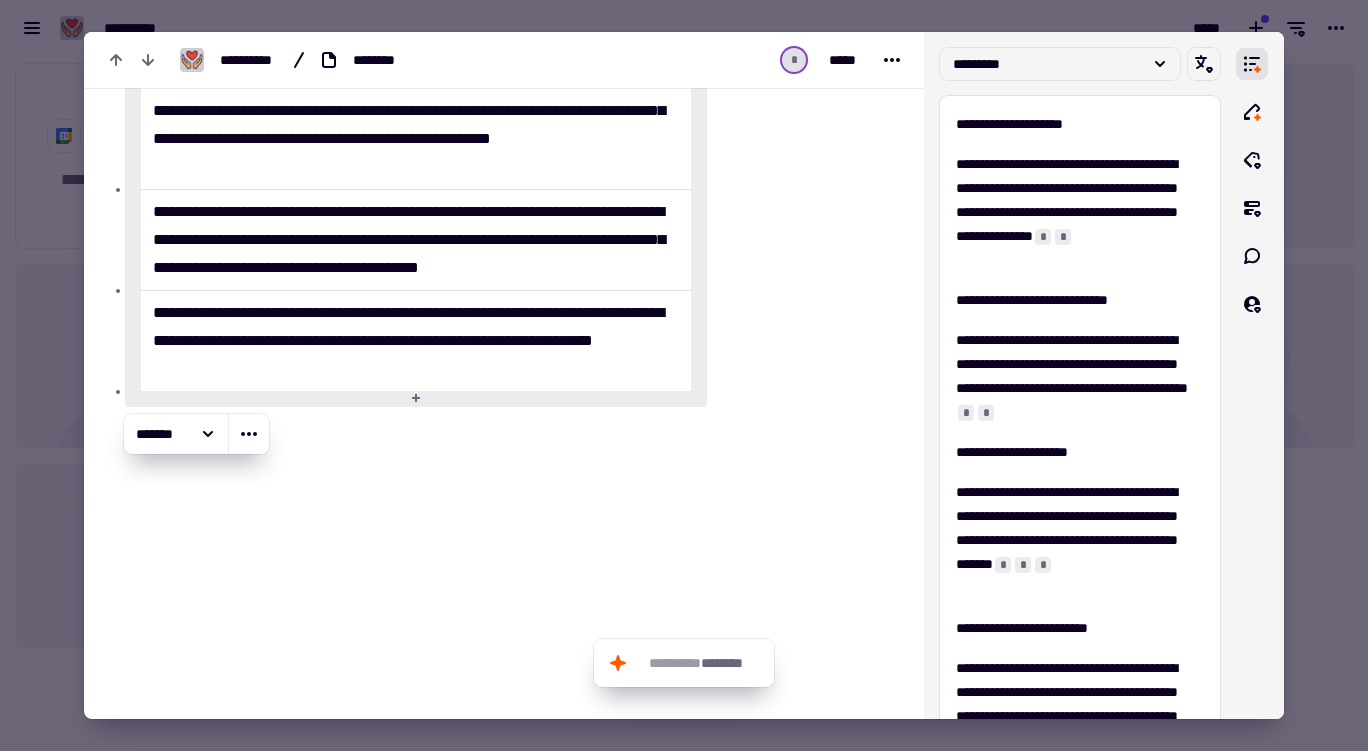click on "**********" at bounding box center (416, 341) 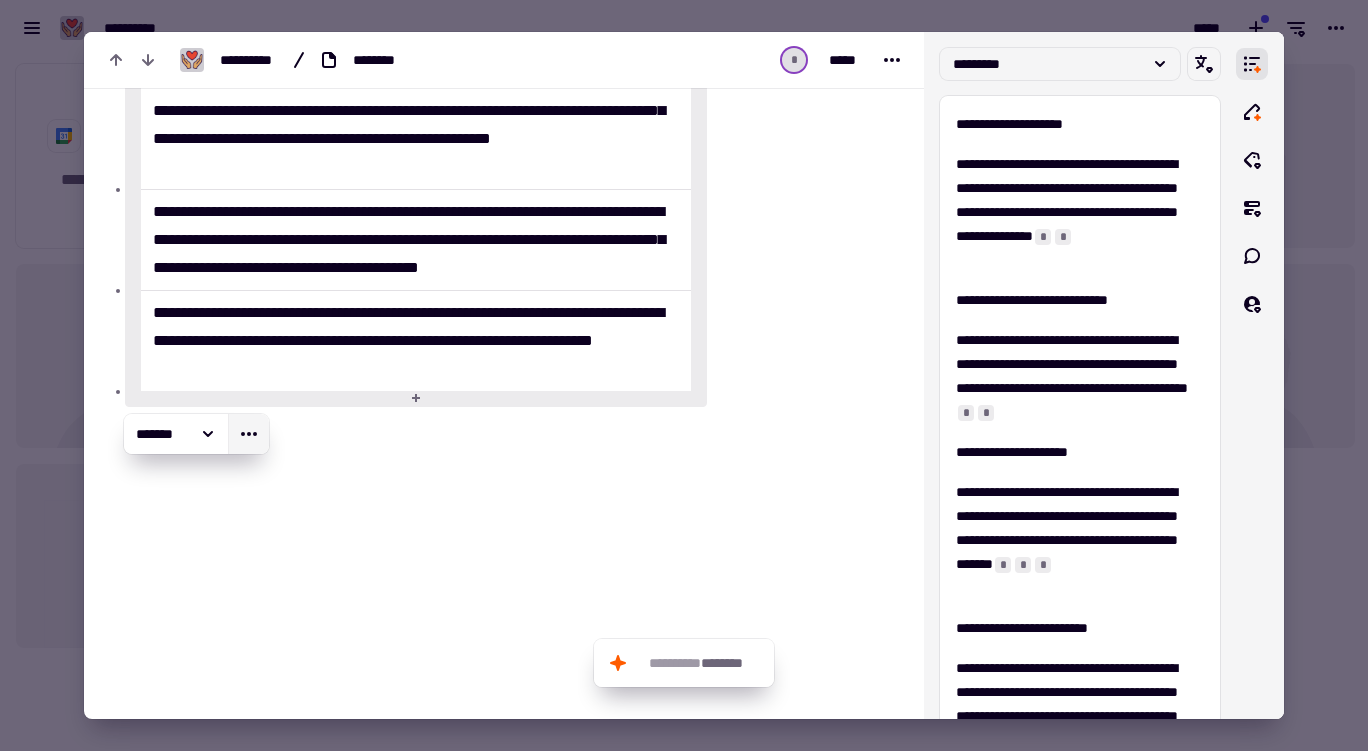 click 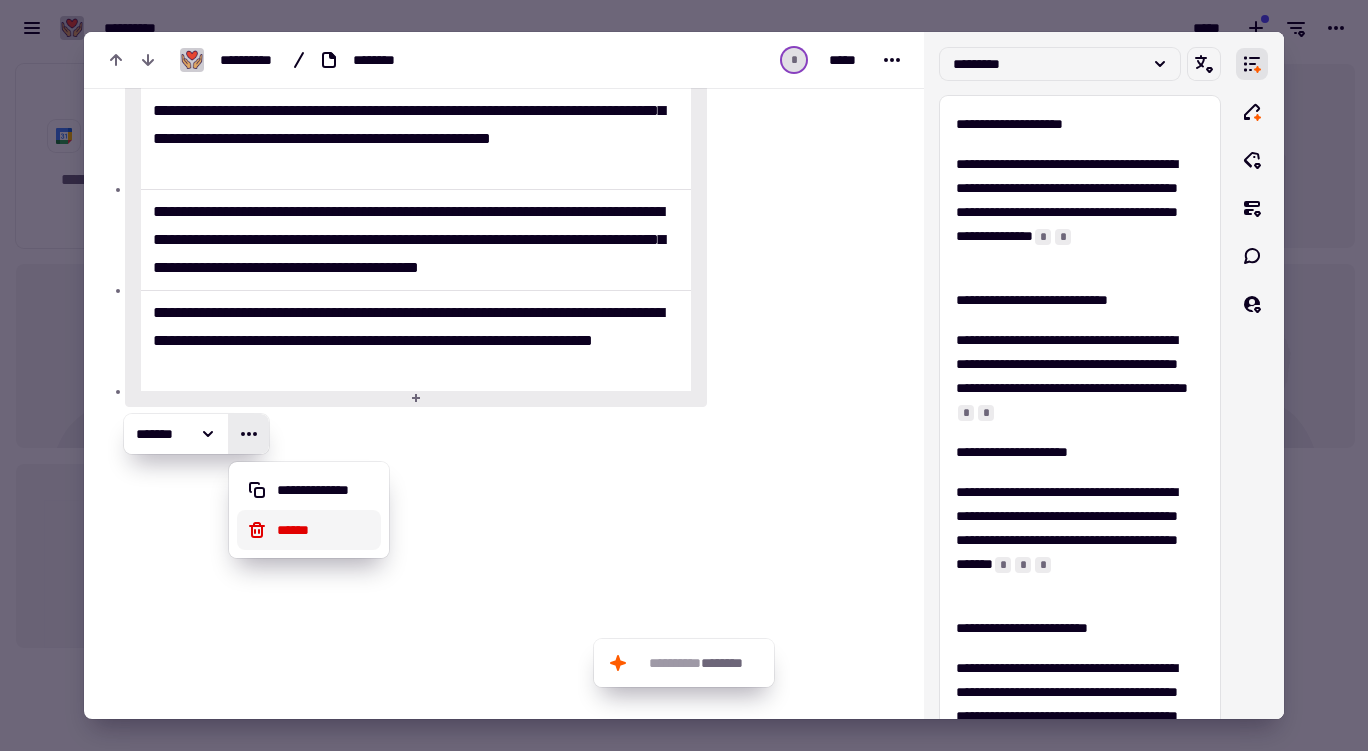 click on "******" at bounding box center [309, 530] 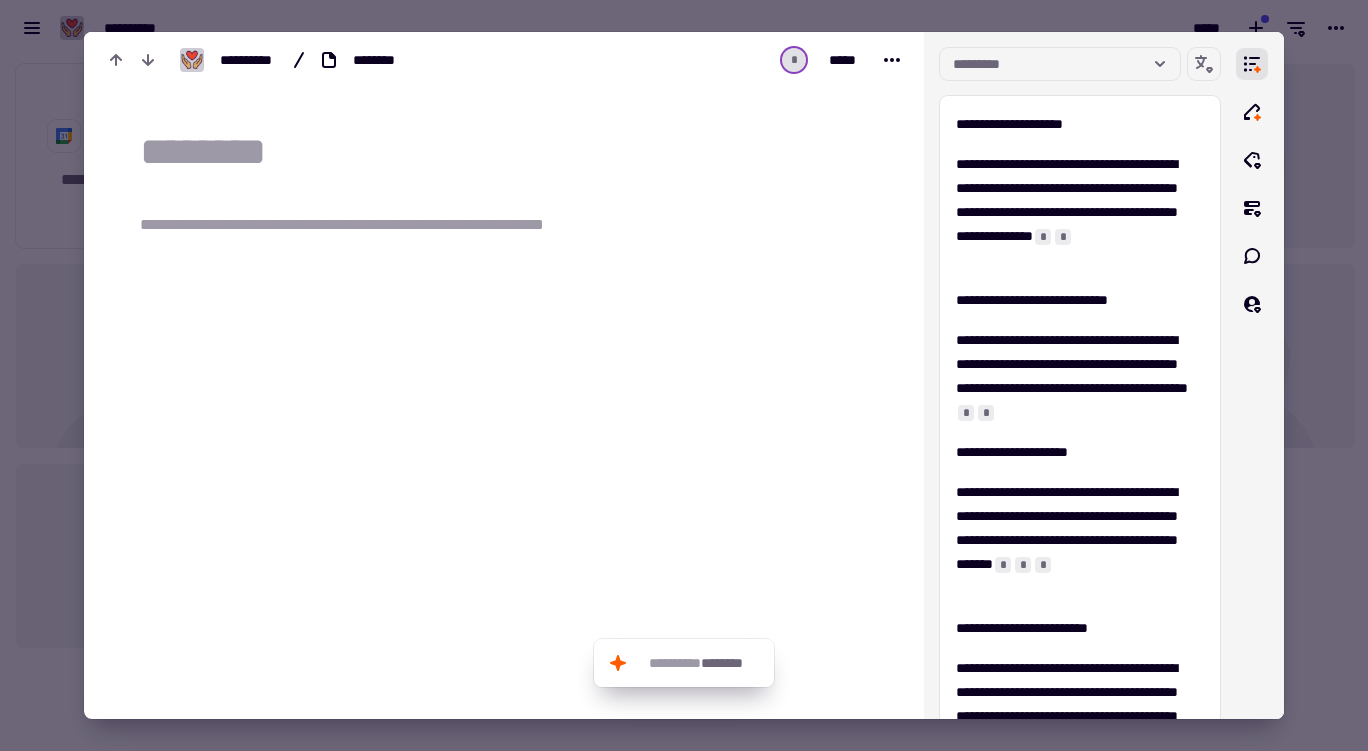 click at bounding box center [516, 367] 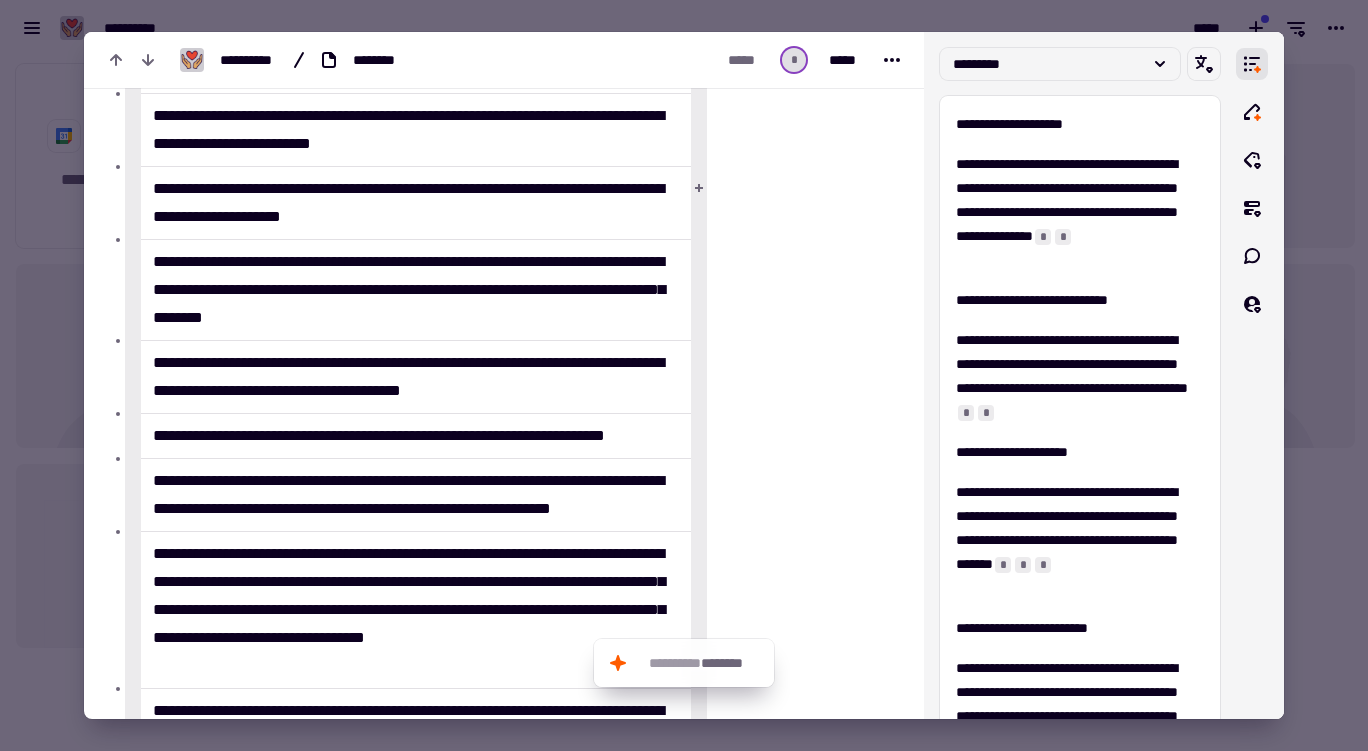 scroll, scrollTop: 2, scrollLeft: 0, axis: vertical 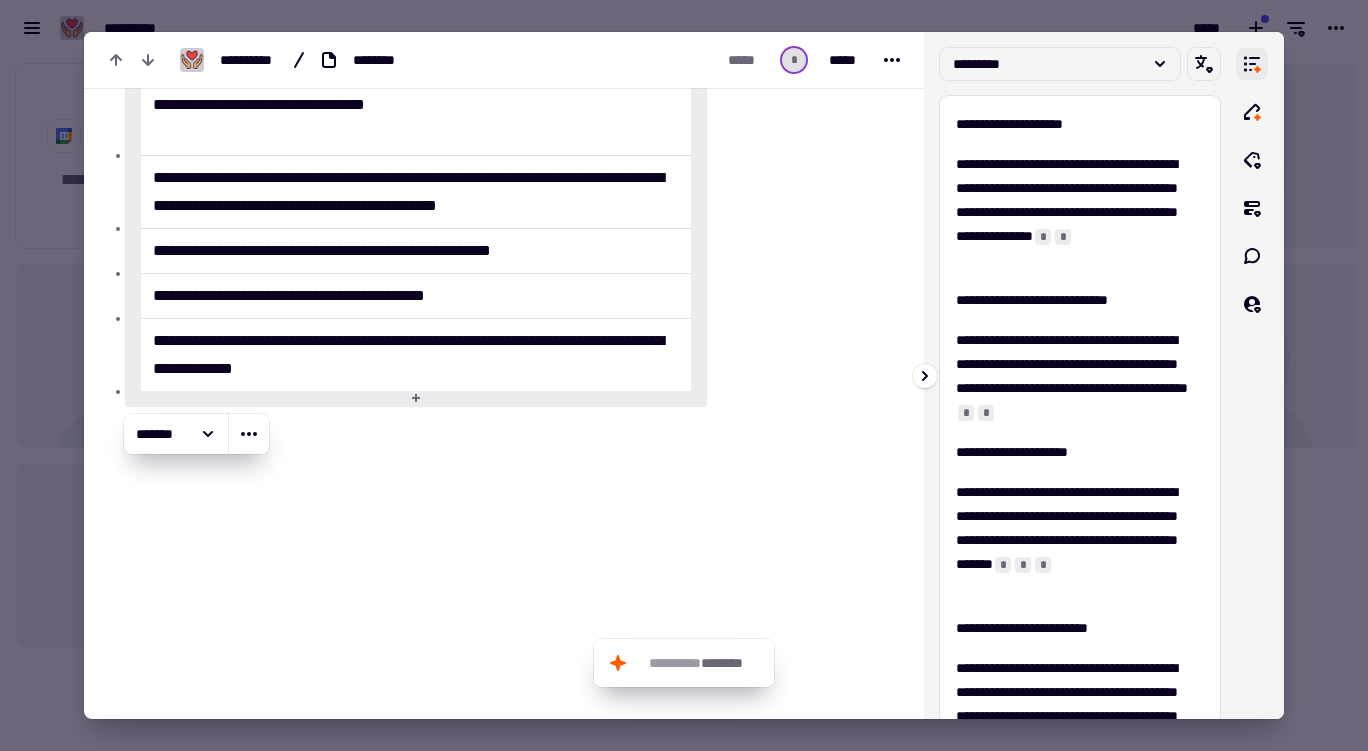 click 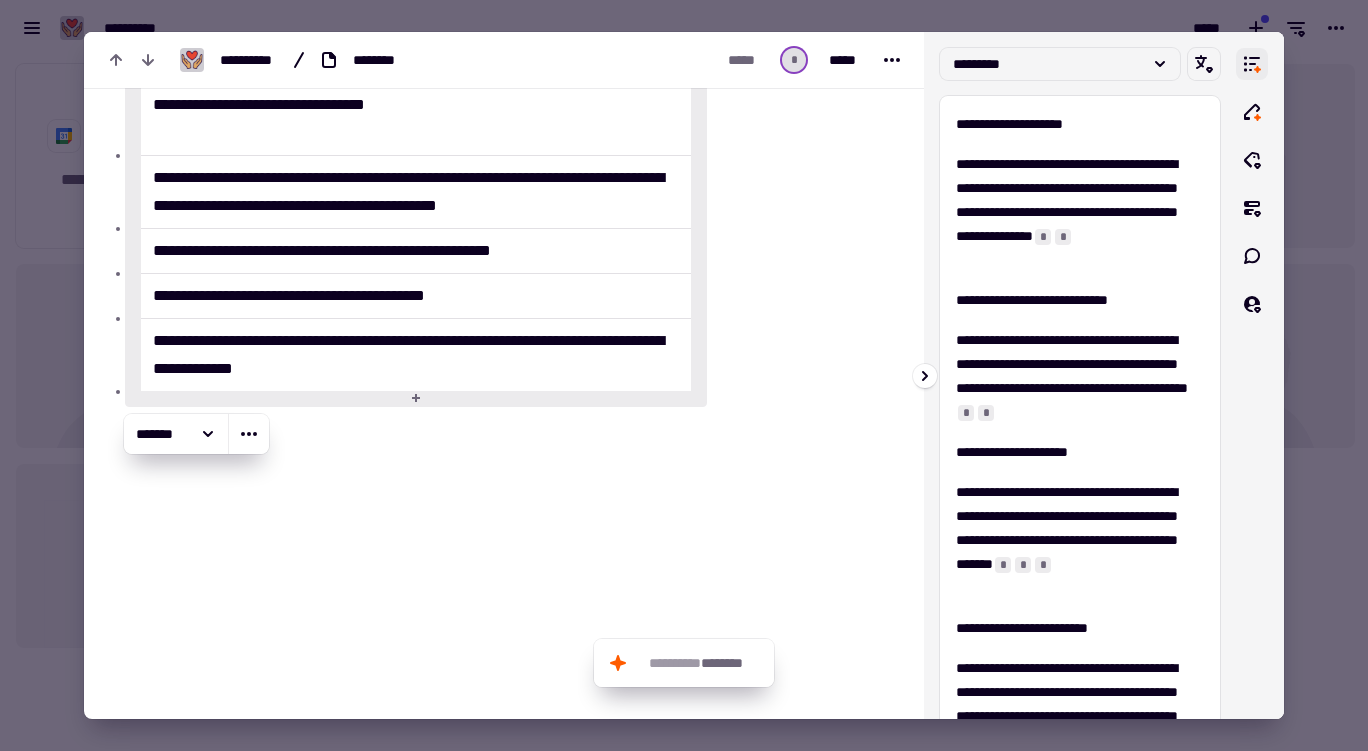 scroll, scrollTop: 0, scrollLeft: 0, axis: both 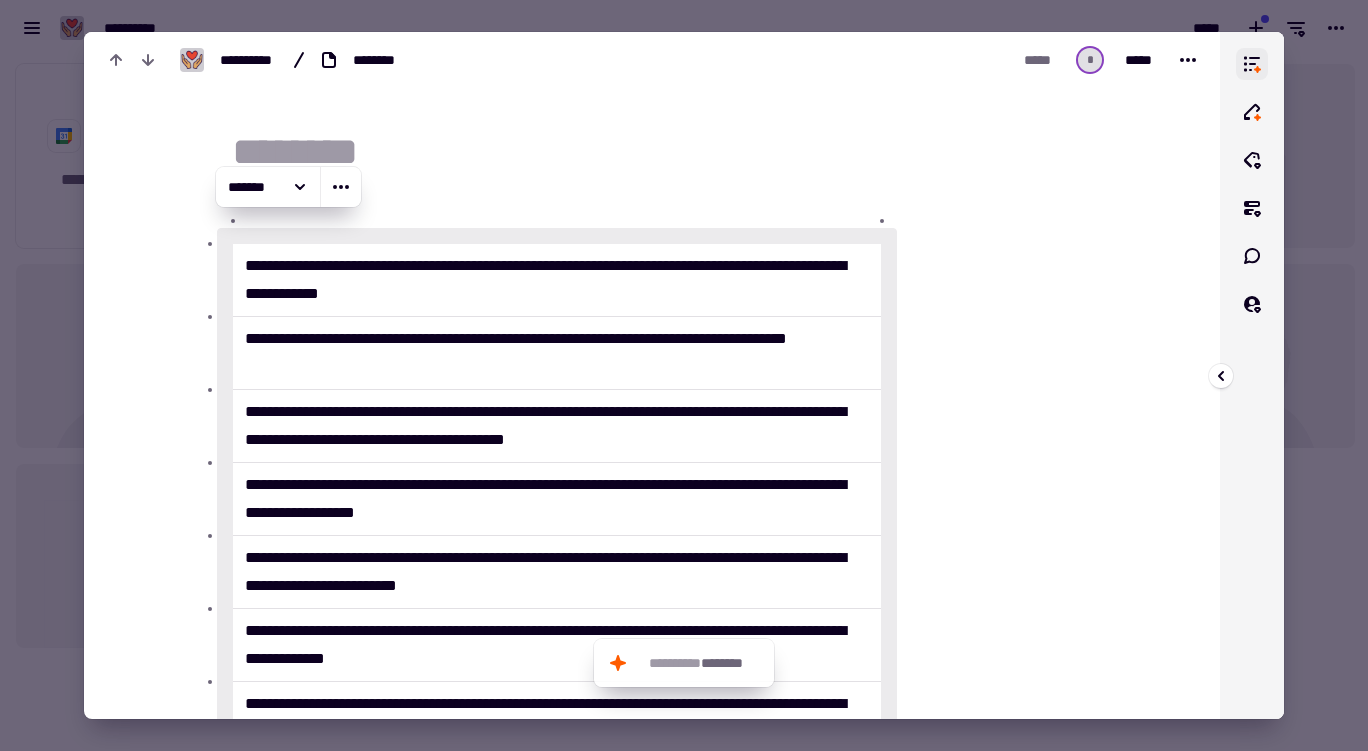 click 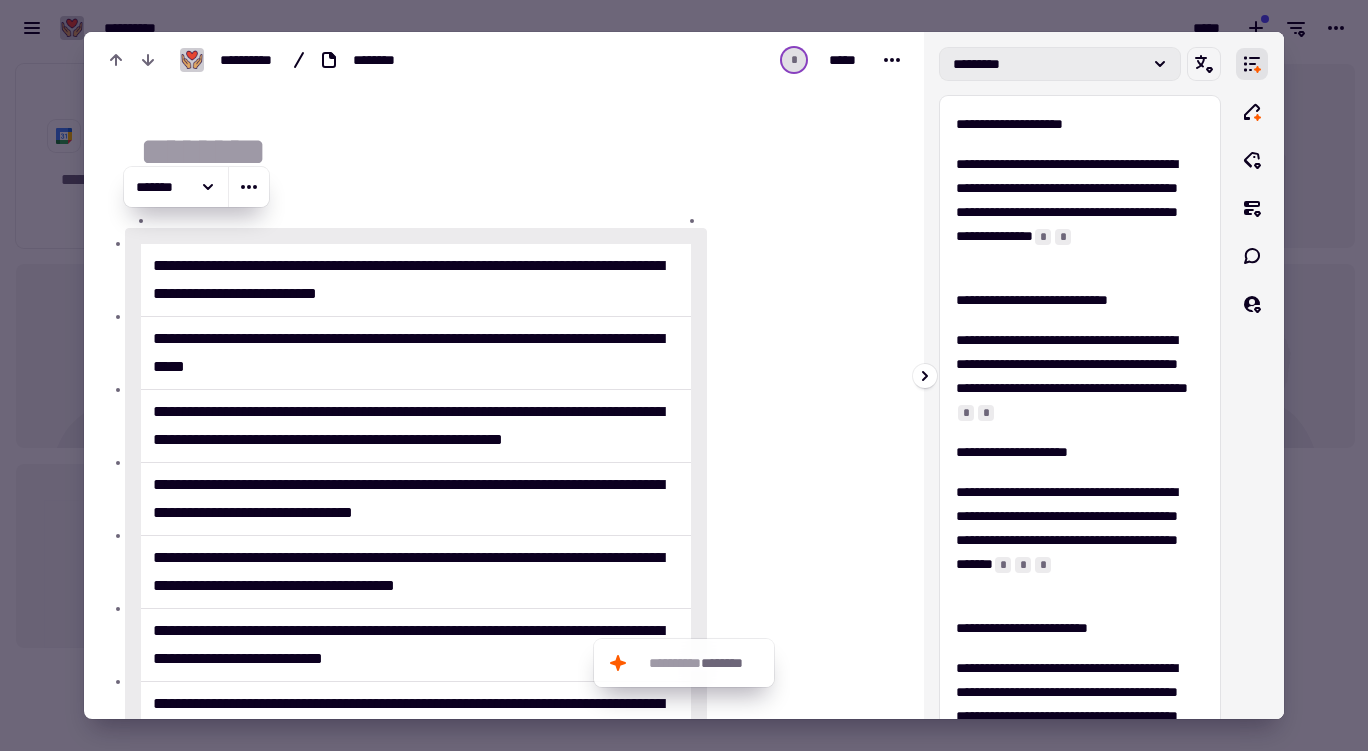 click 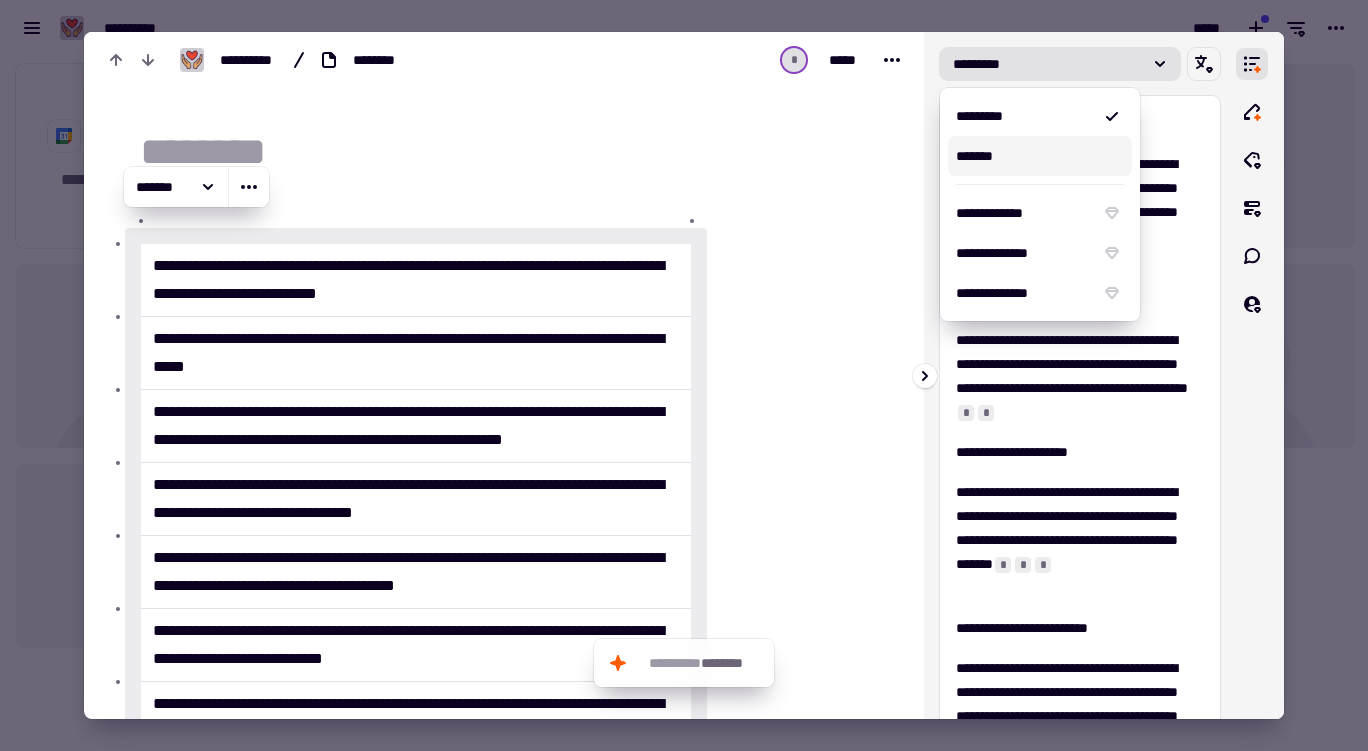 click on "*******" at bounding box center [1040, 156] 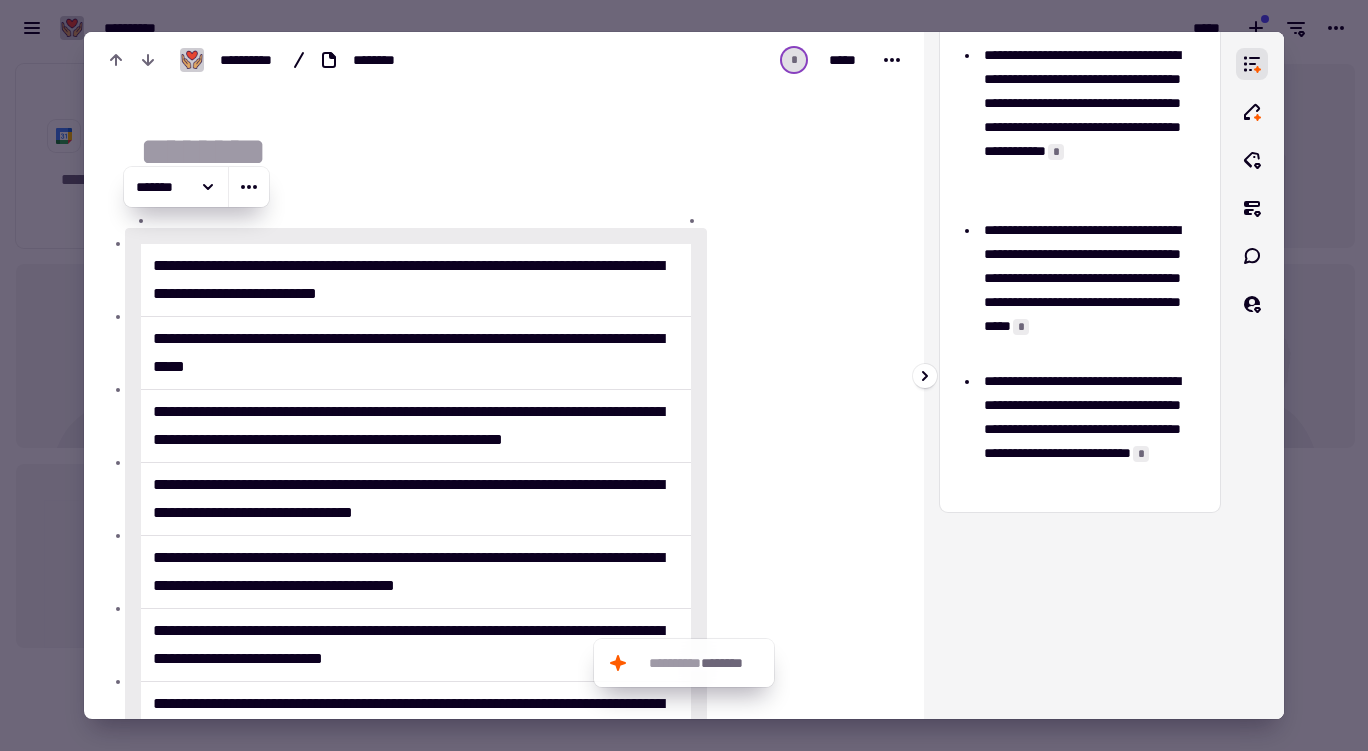 scroll, scrollTop: 0, scrollLeft: 0, axis: both 